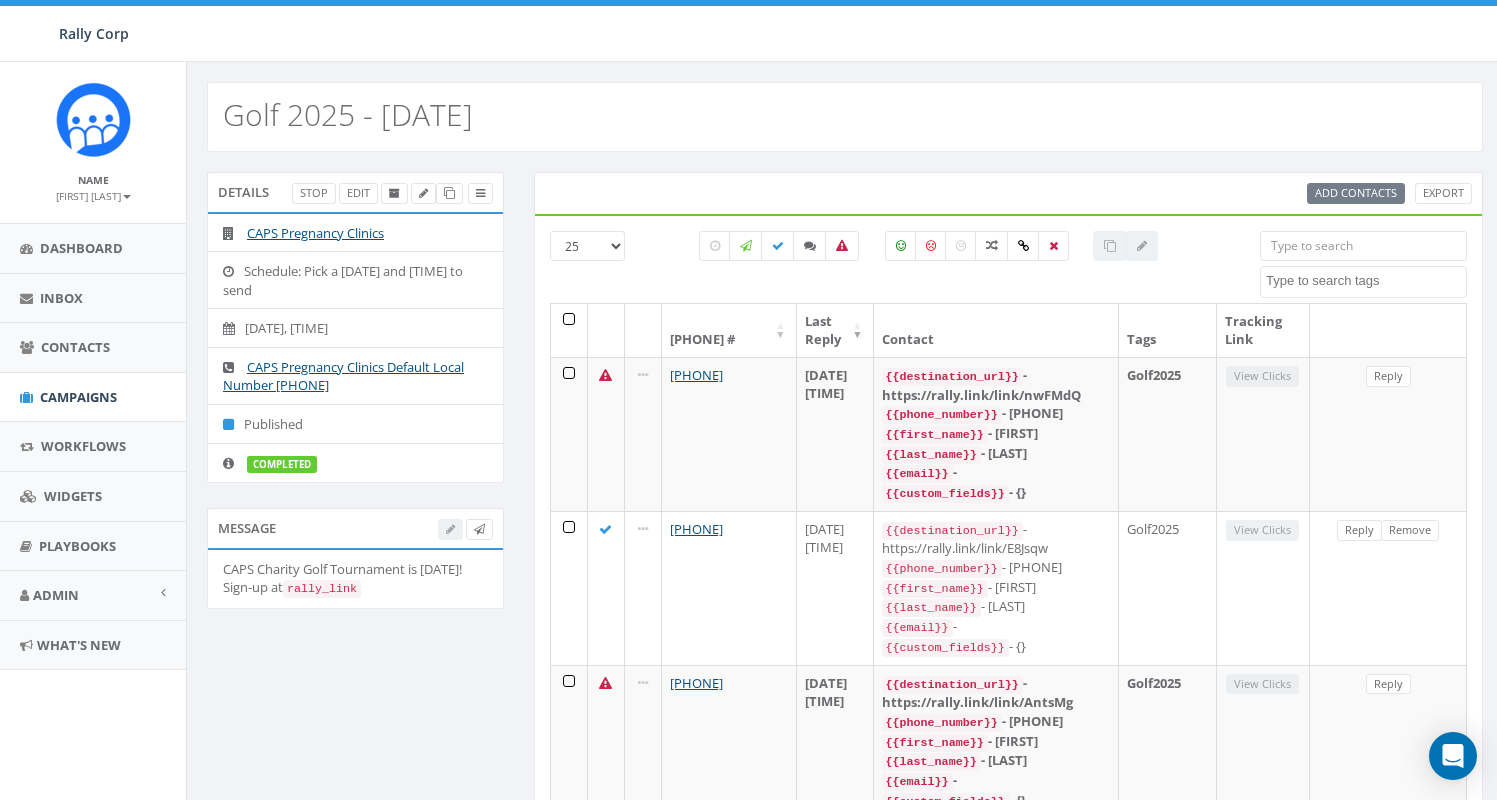 scroll, scrollTop: 0, scrollLeft: 0, axis: both 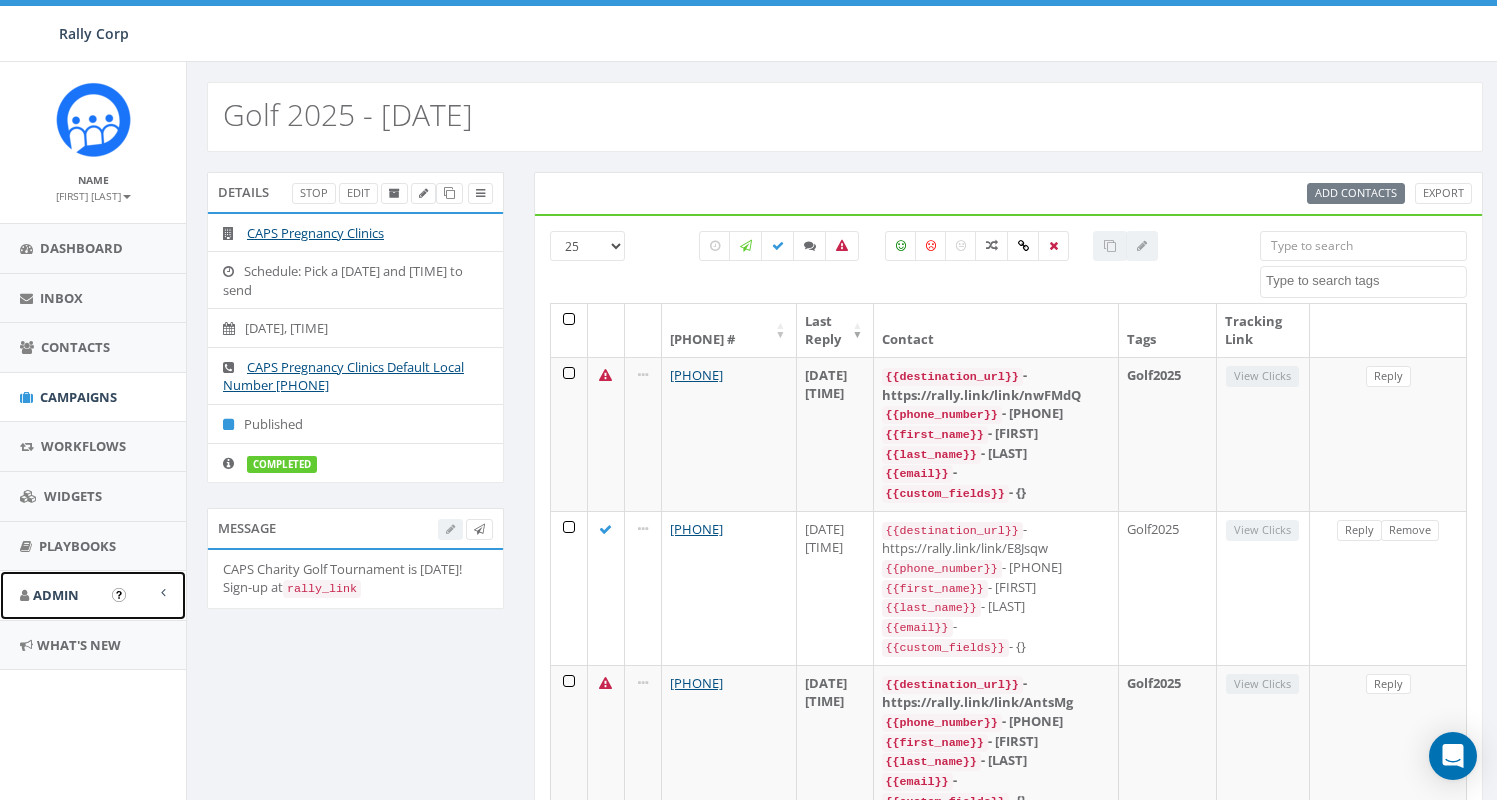 click on "[FIRST]" at bounding box center (56, 595) 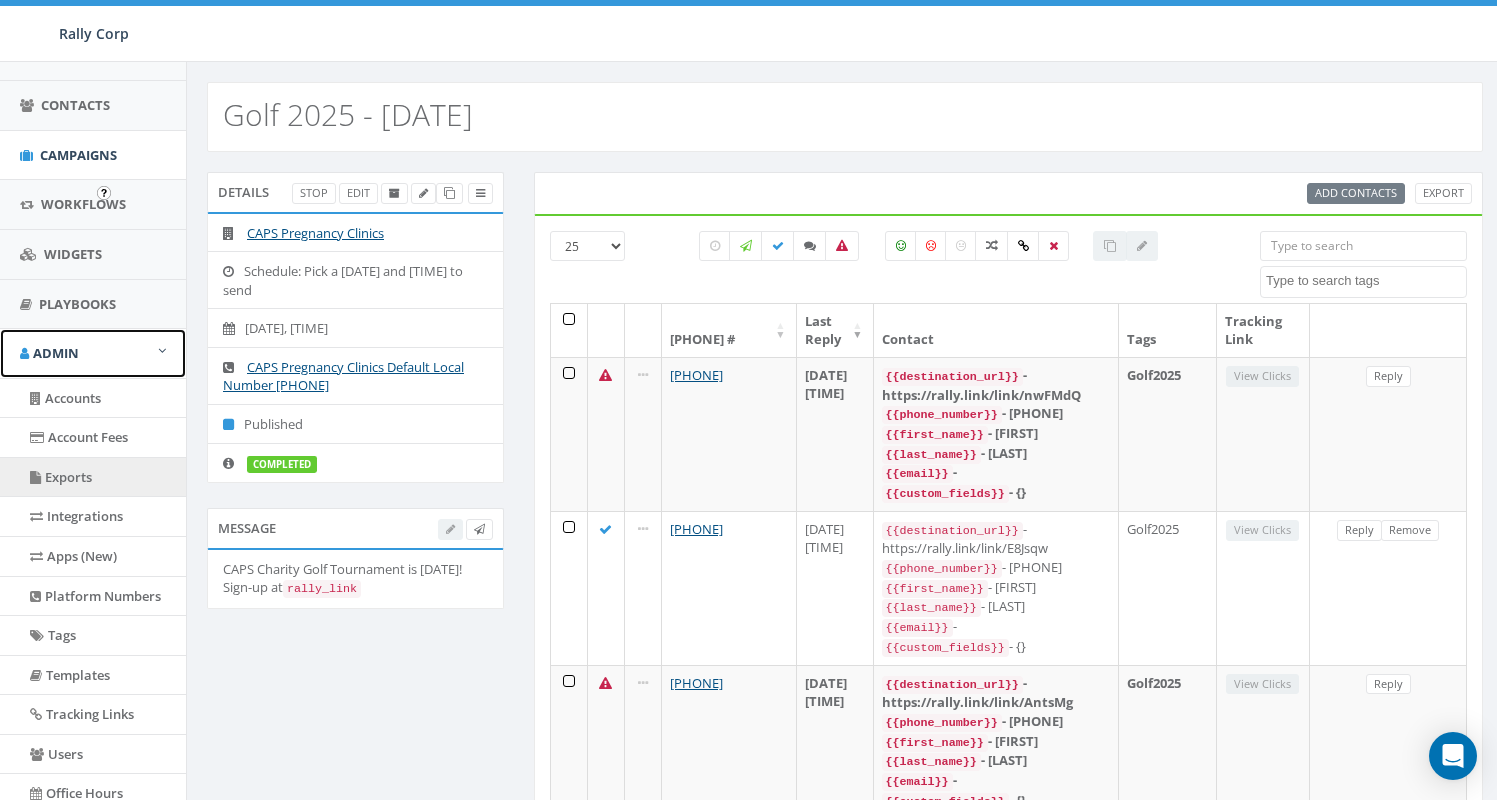 scroll, scrollTop: 402, scrollLeft: 0, axis: vertical 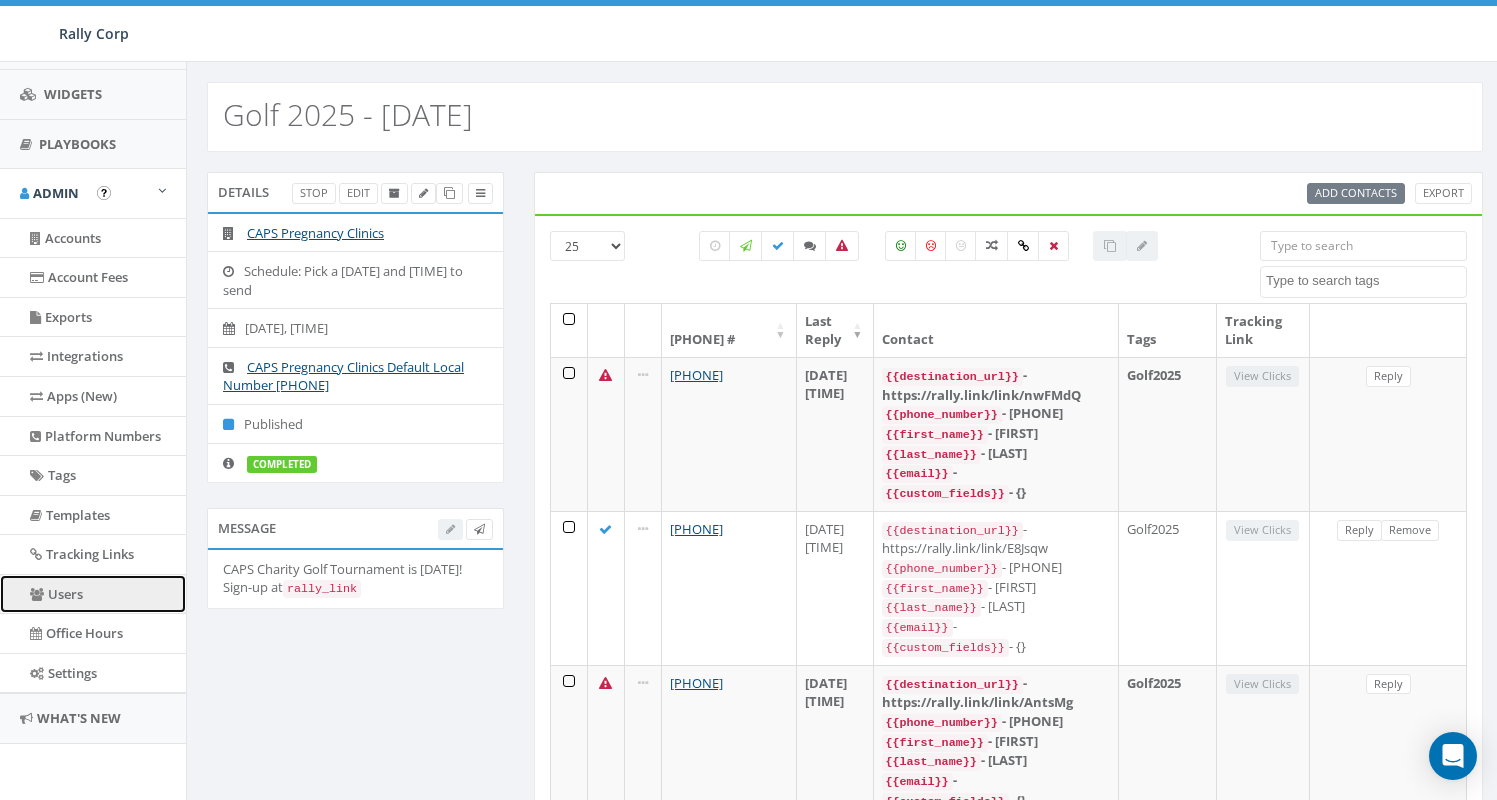 click on "Users" at bounding box center (93, 594) 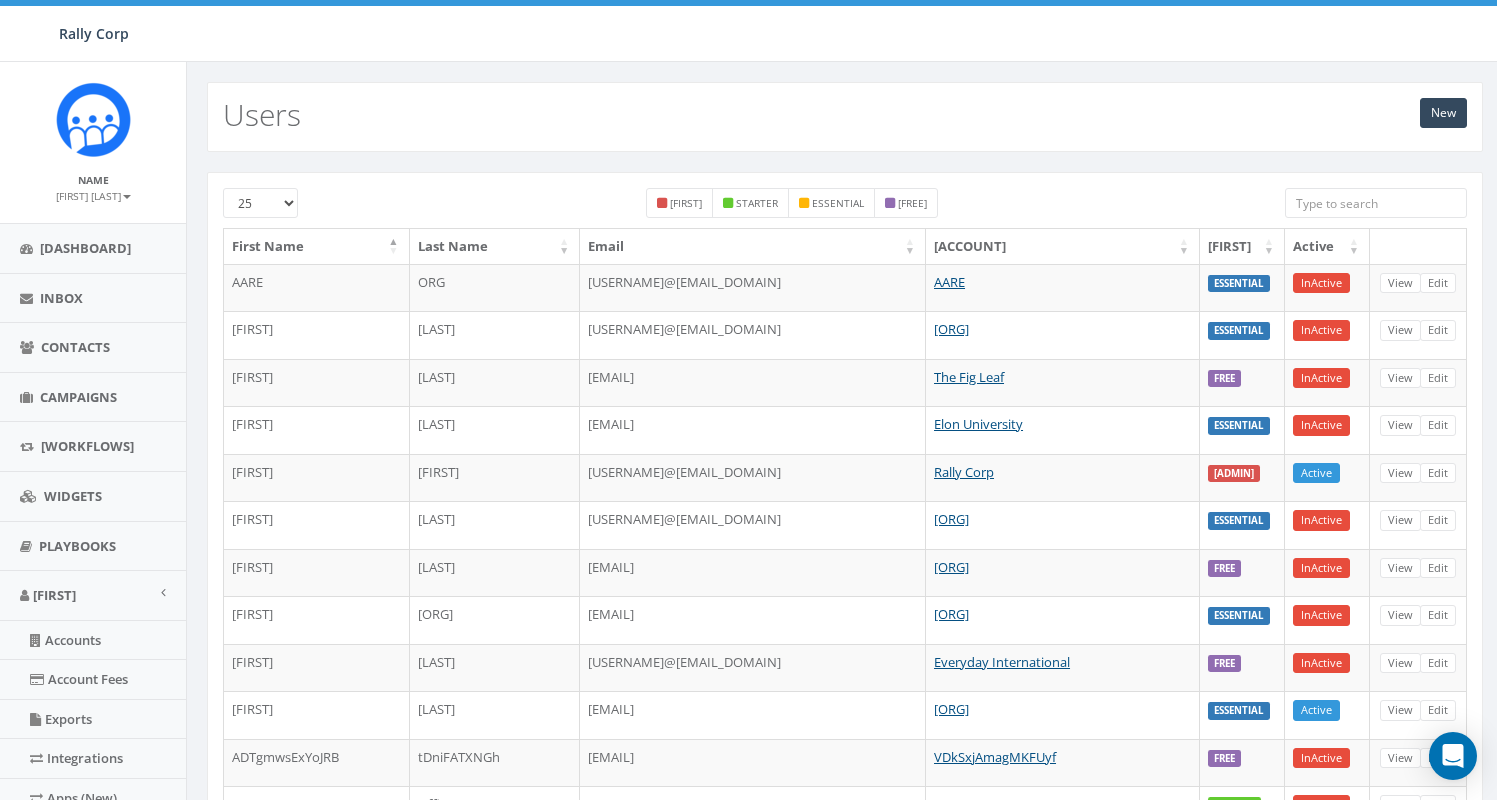 scroll, scrollTop: 0, scrollLeft: 0, axis: both 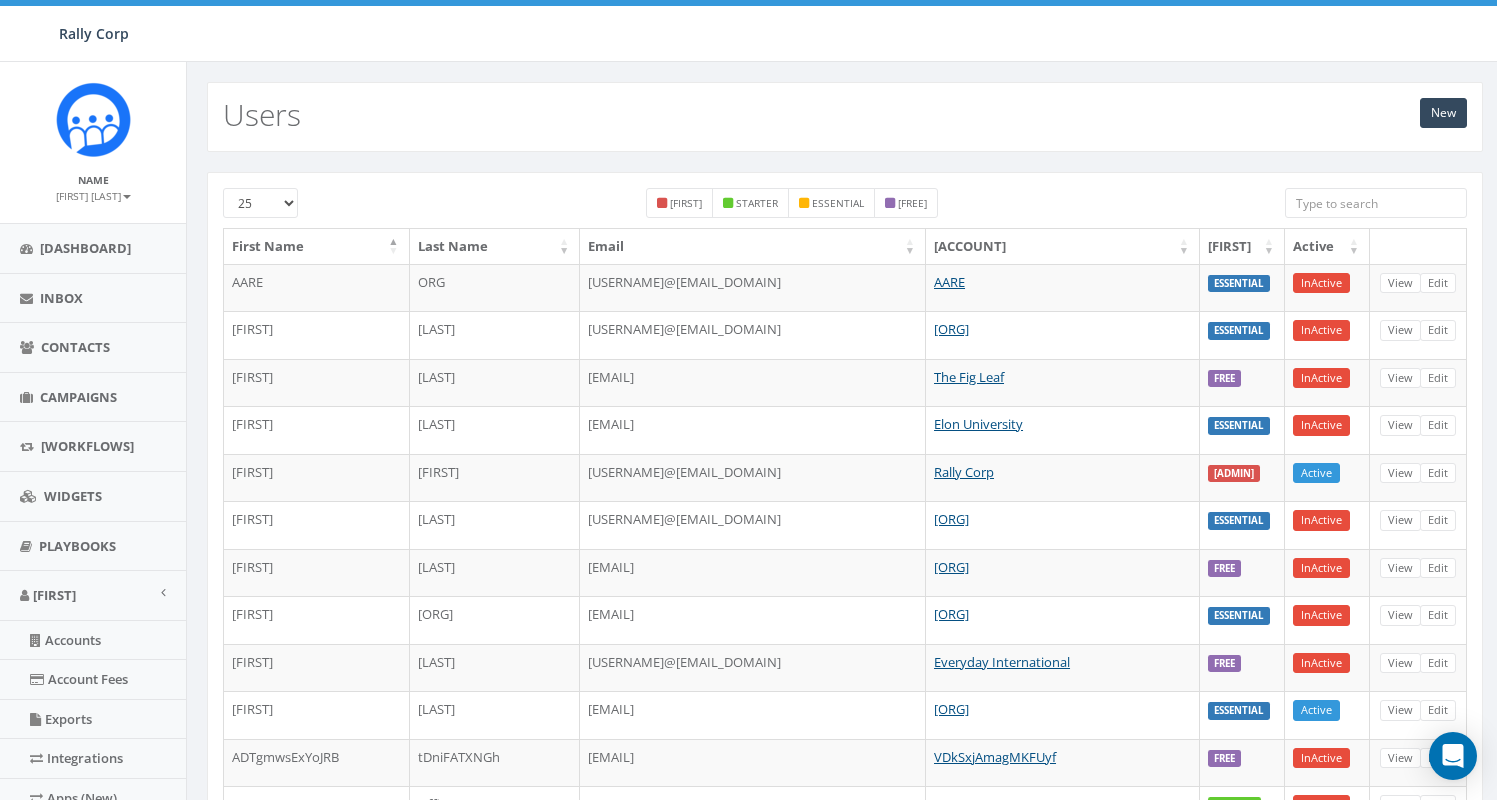 click at bounding box center [1376, 203] 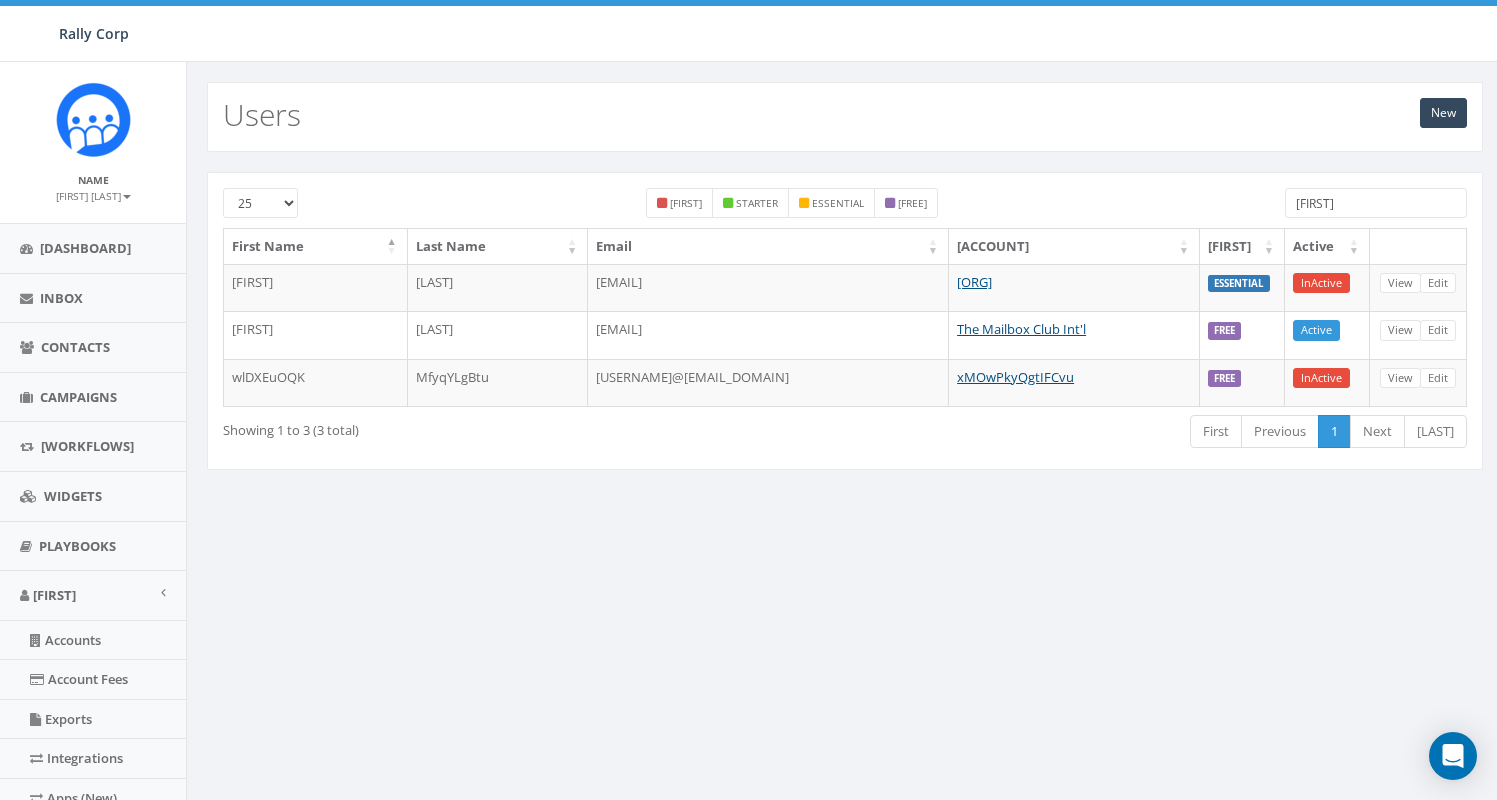 drag, startPoint x: 1371, startPoint y: 203, endPoint x: 1158, endPoint y: 201, distance: 213.00938 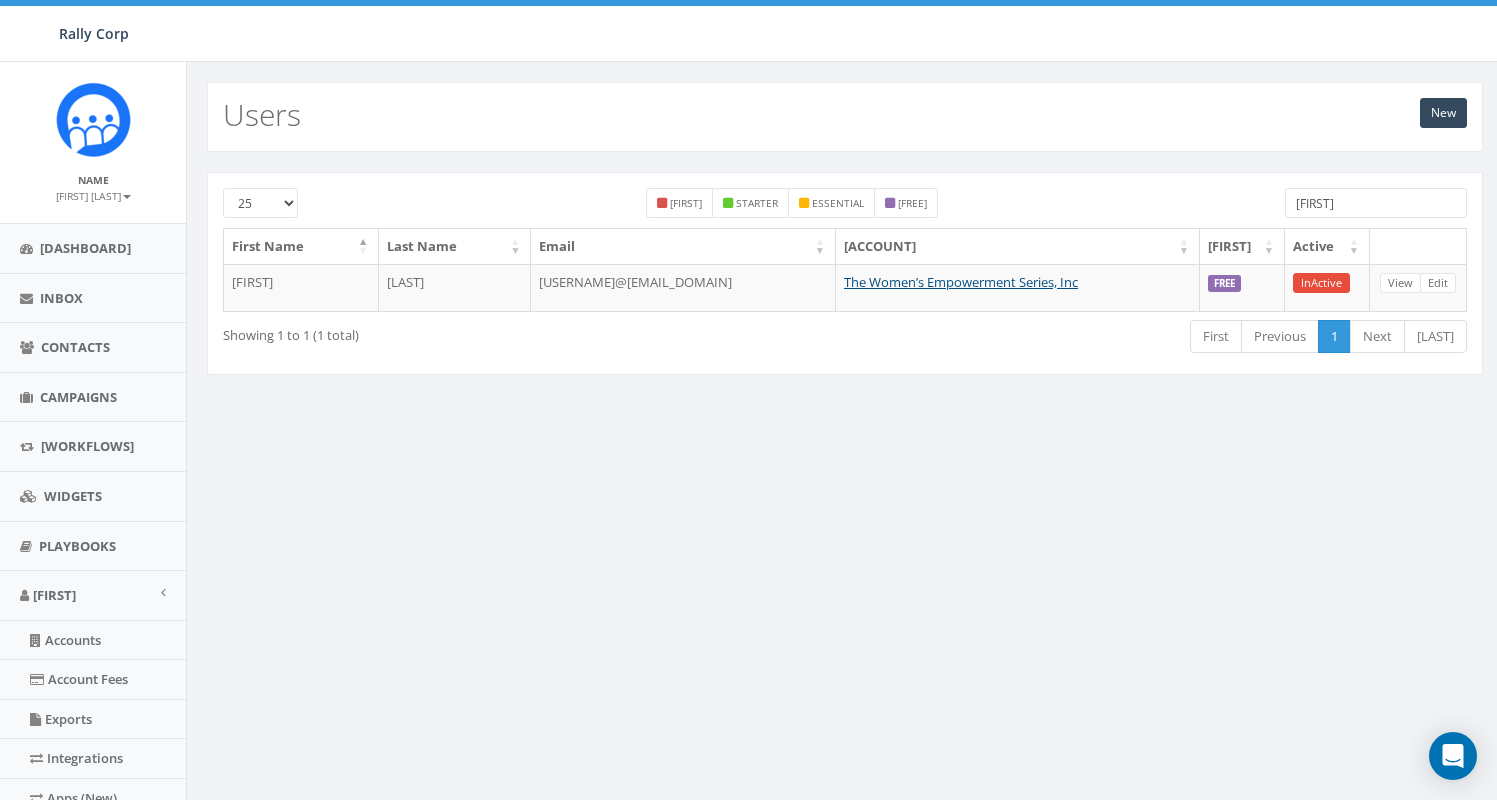 drag, startPoint x: 1359, startPoint y: 202, endPoint x: 1152, endPoint y: 193, distance: 207.19556 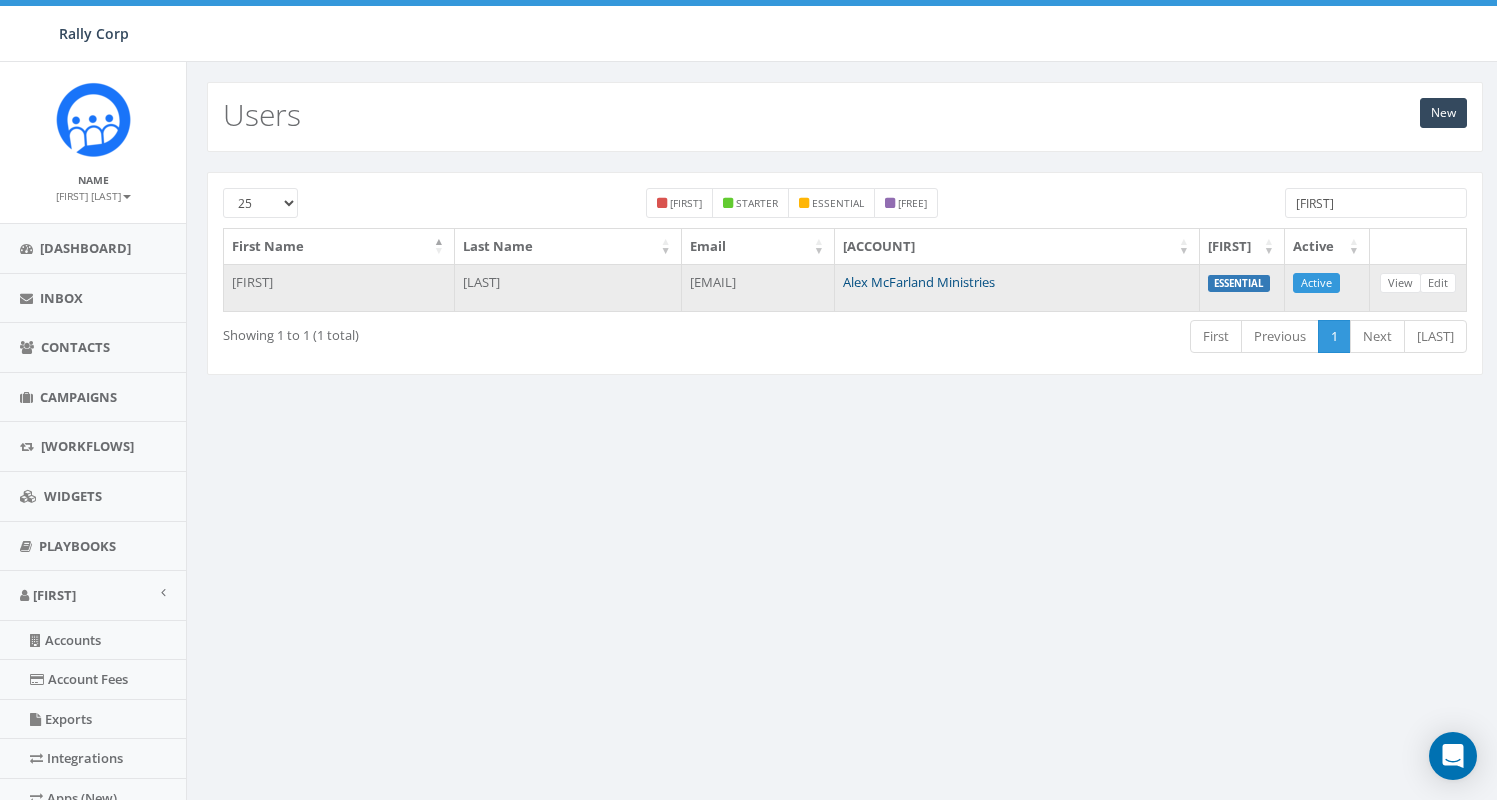 type on "[FIRST]" 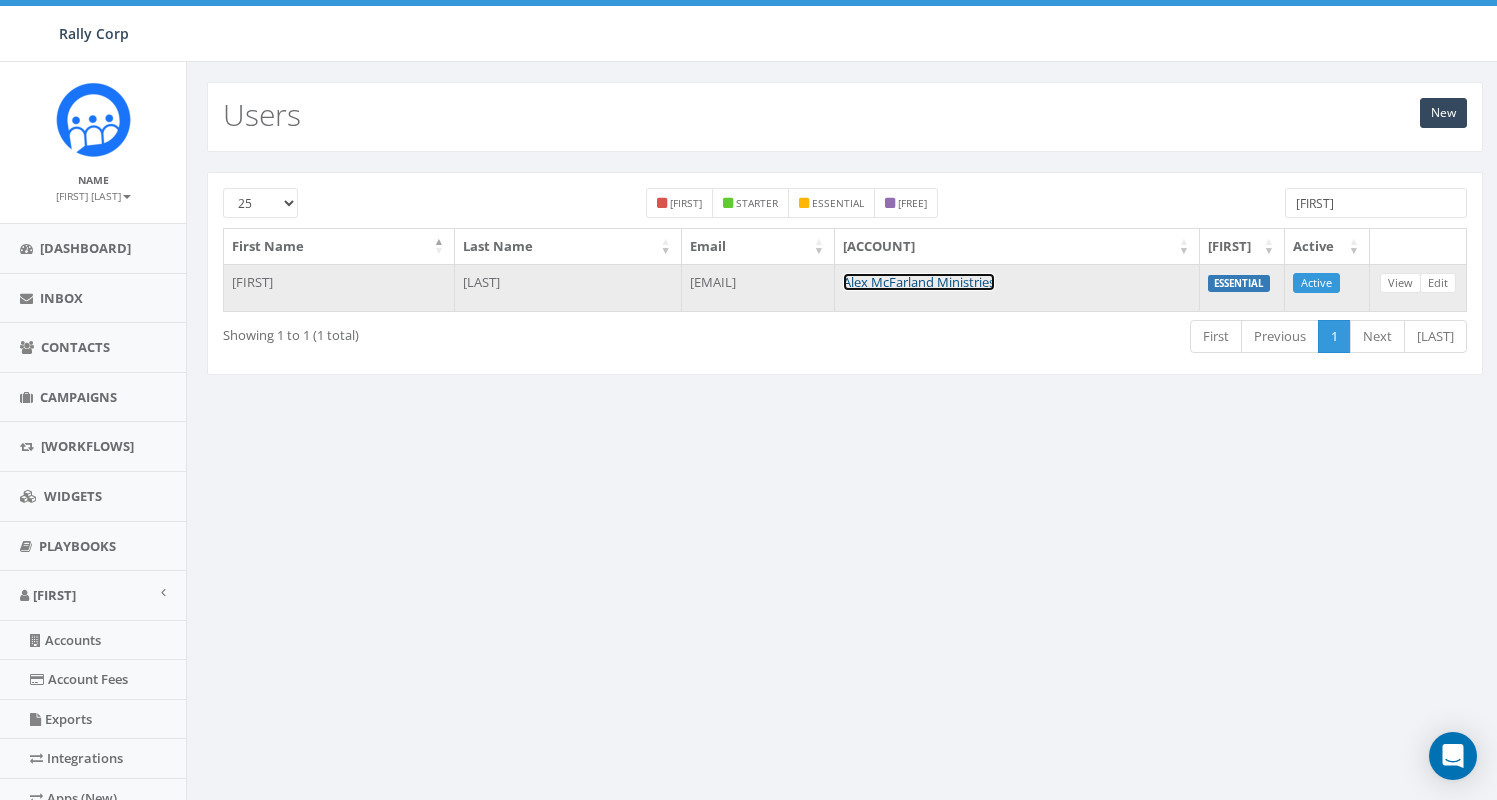 click on "Alex McFarland Ministries" at bounding box center (919, 282) 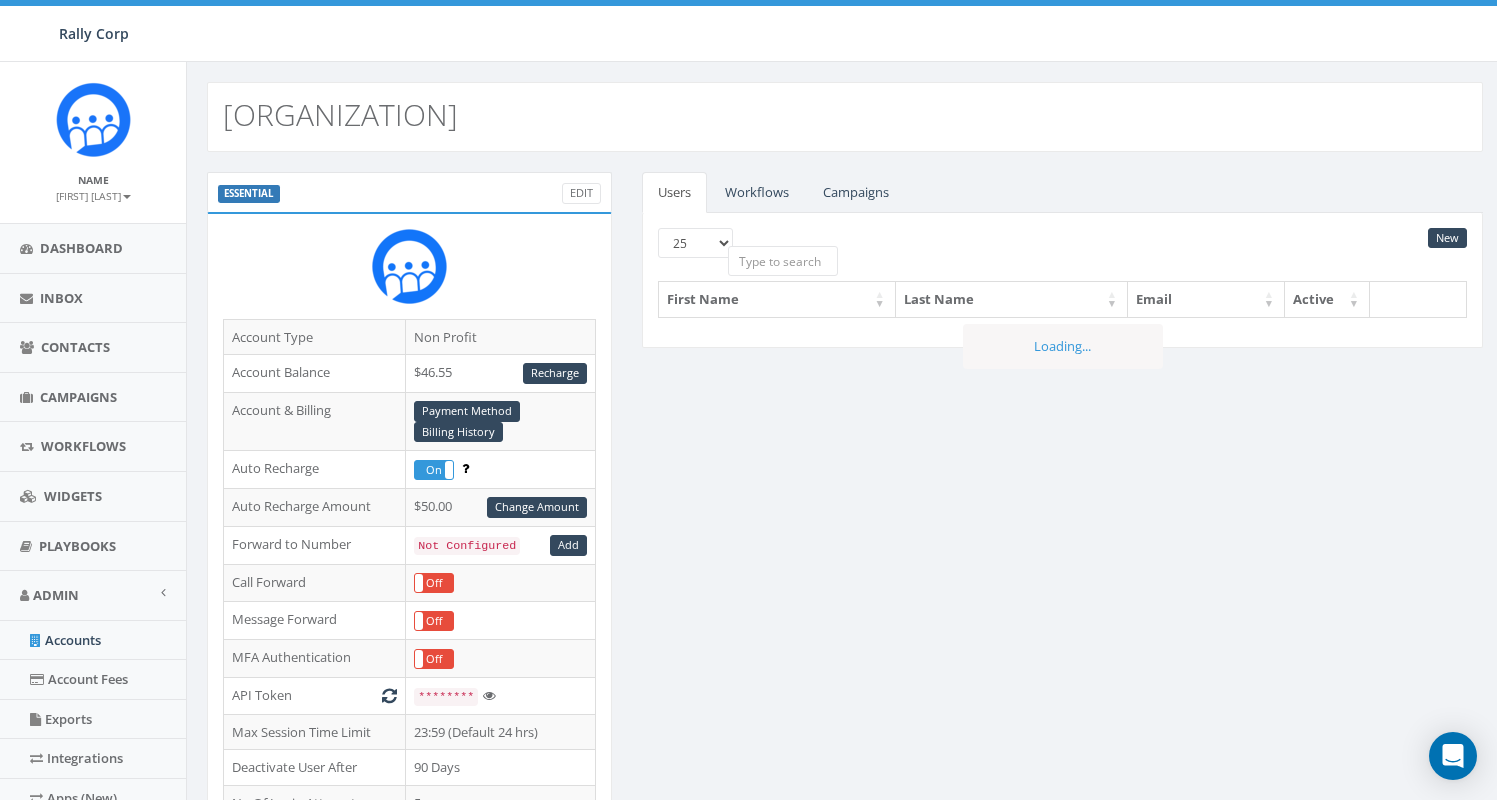scroll, scrollTop: 0, scrollLeft: 0, axis: both 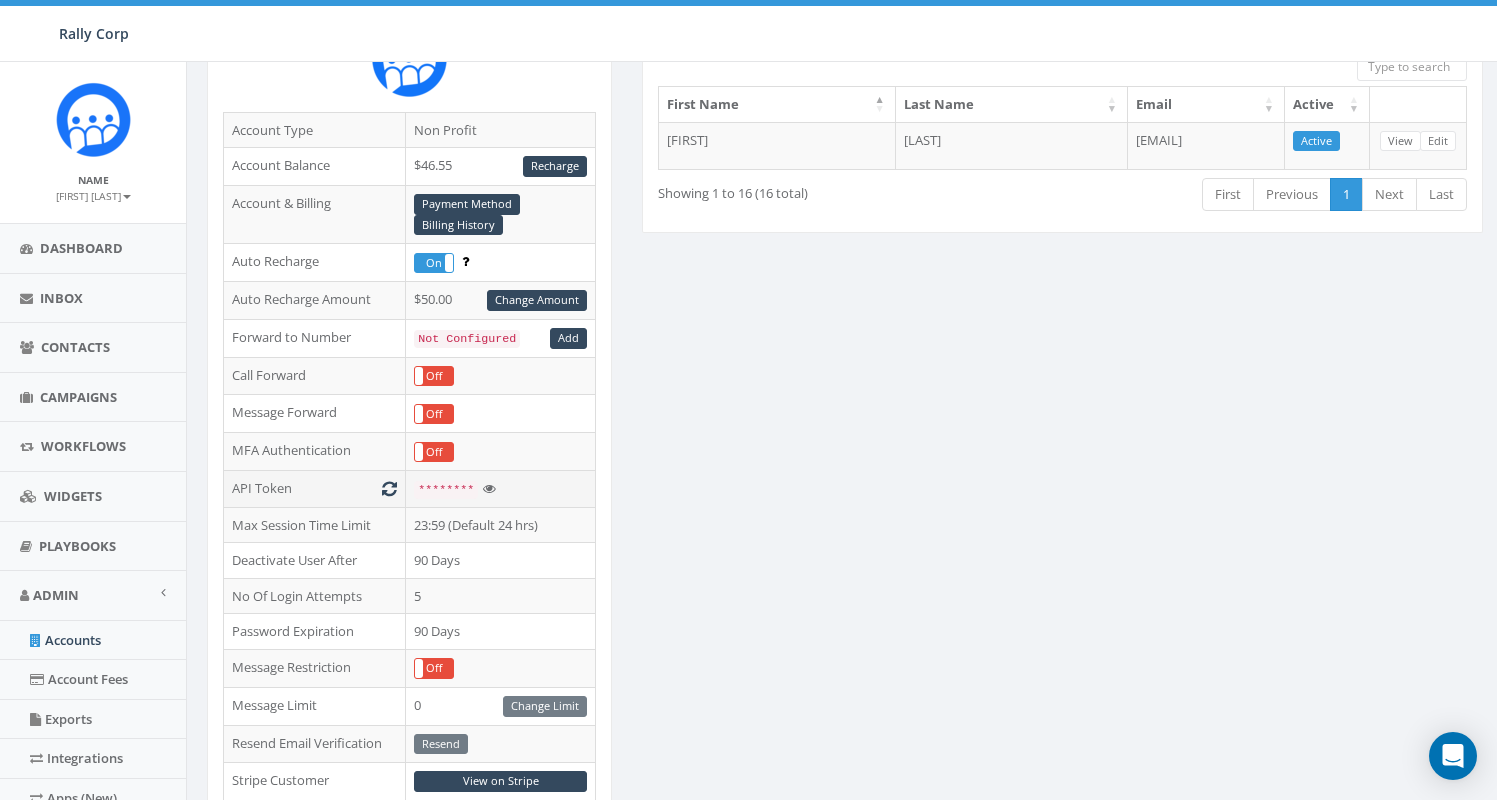 click at bounding box center [489, 488] 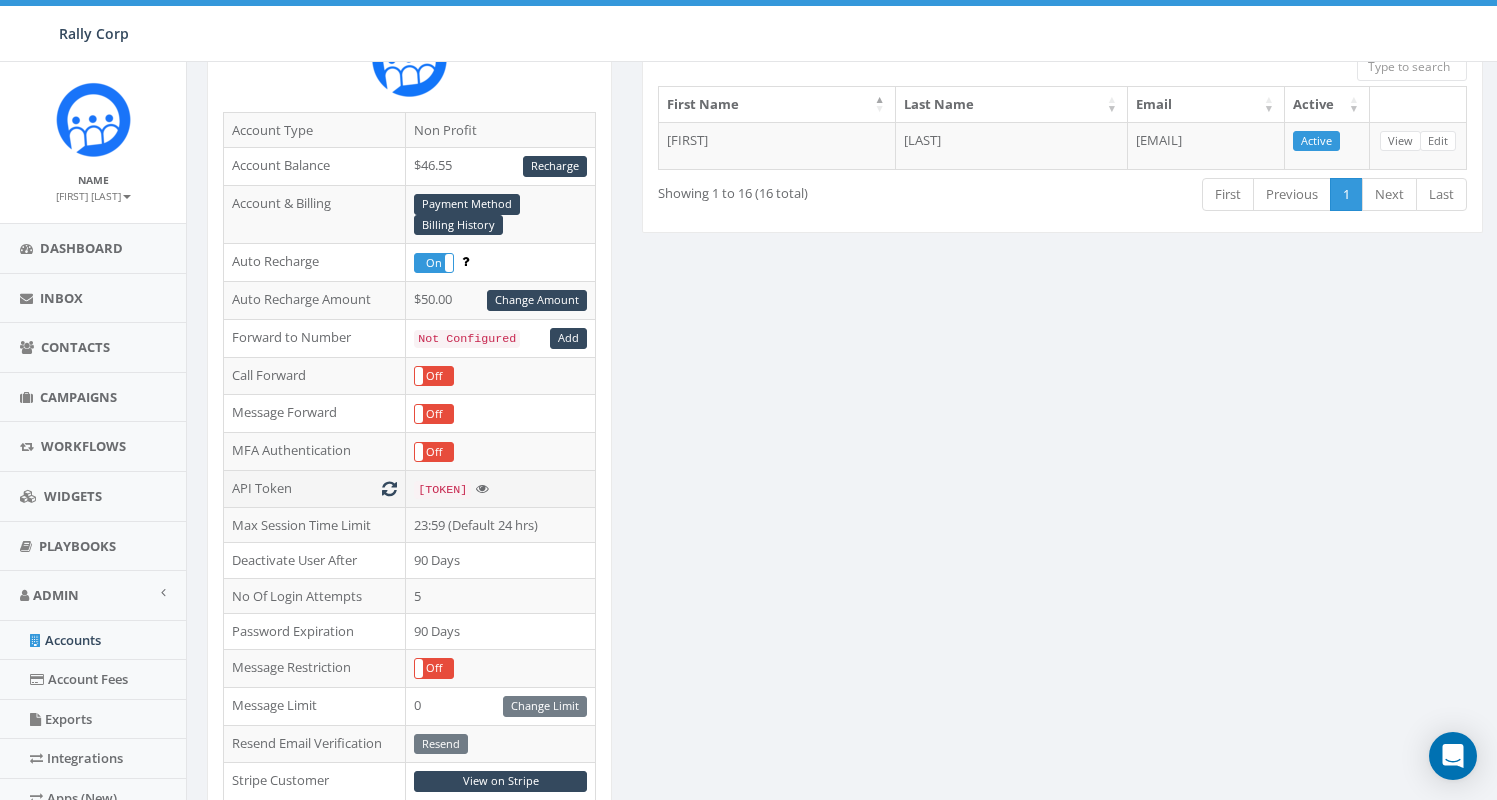 click on "y4YNZtua3GrmW6VoGqeJQTUG" at bounding box center [442, 490] 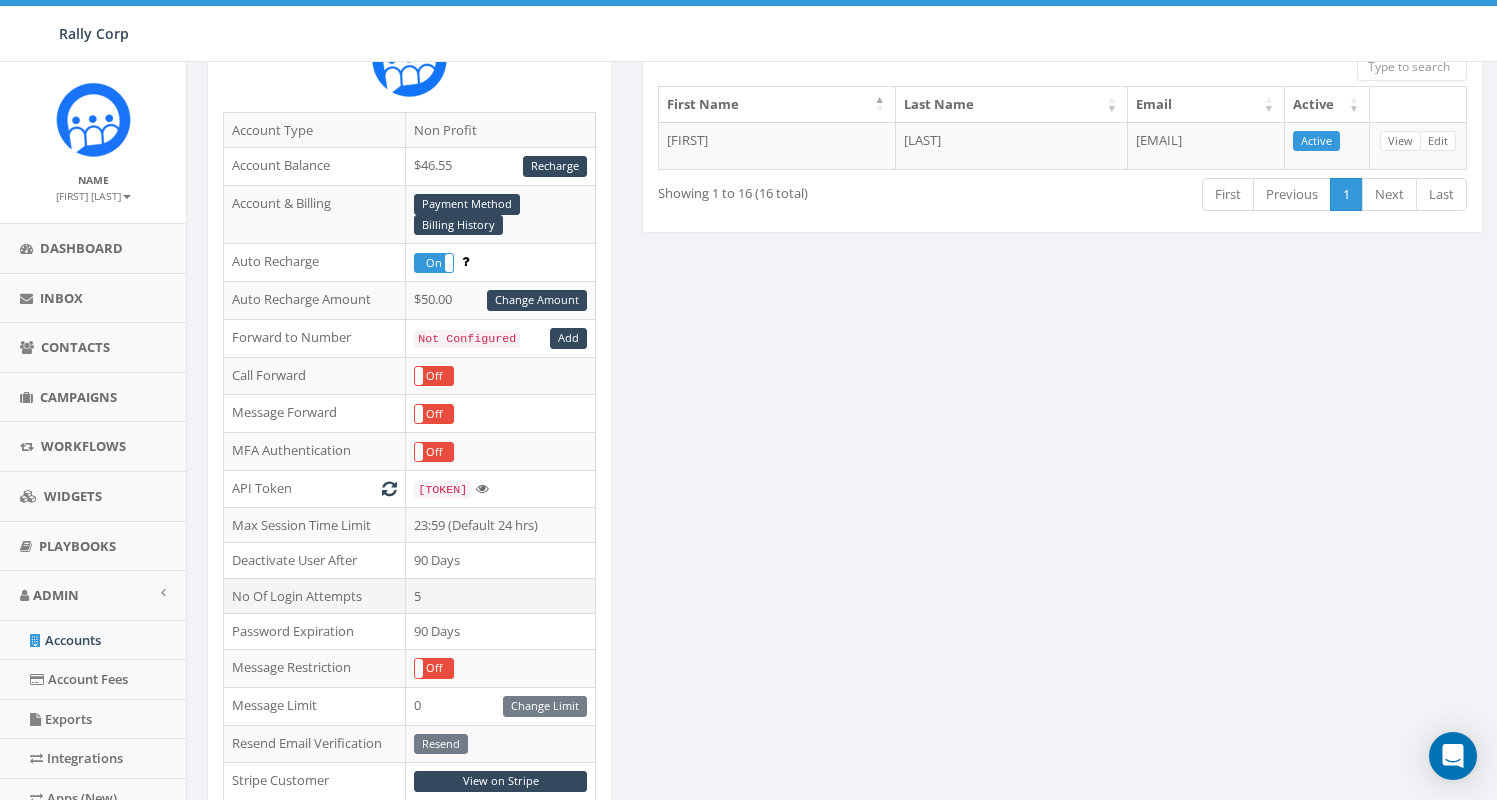 copy on "y4YNZtua3GrmW6VoGqeJQTUG" 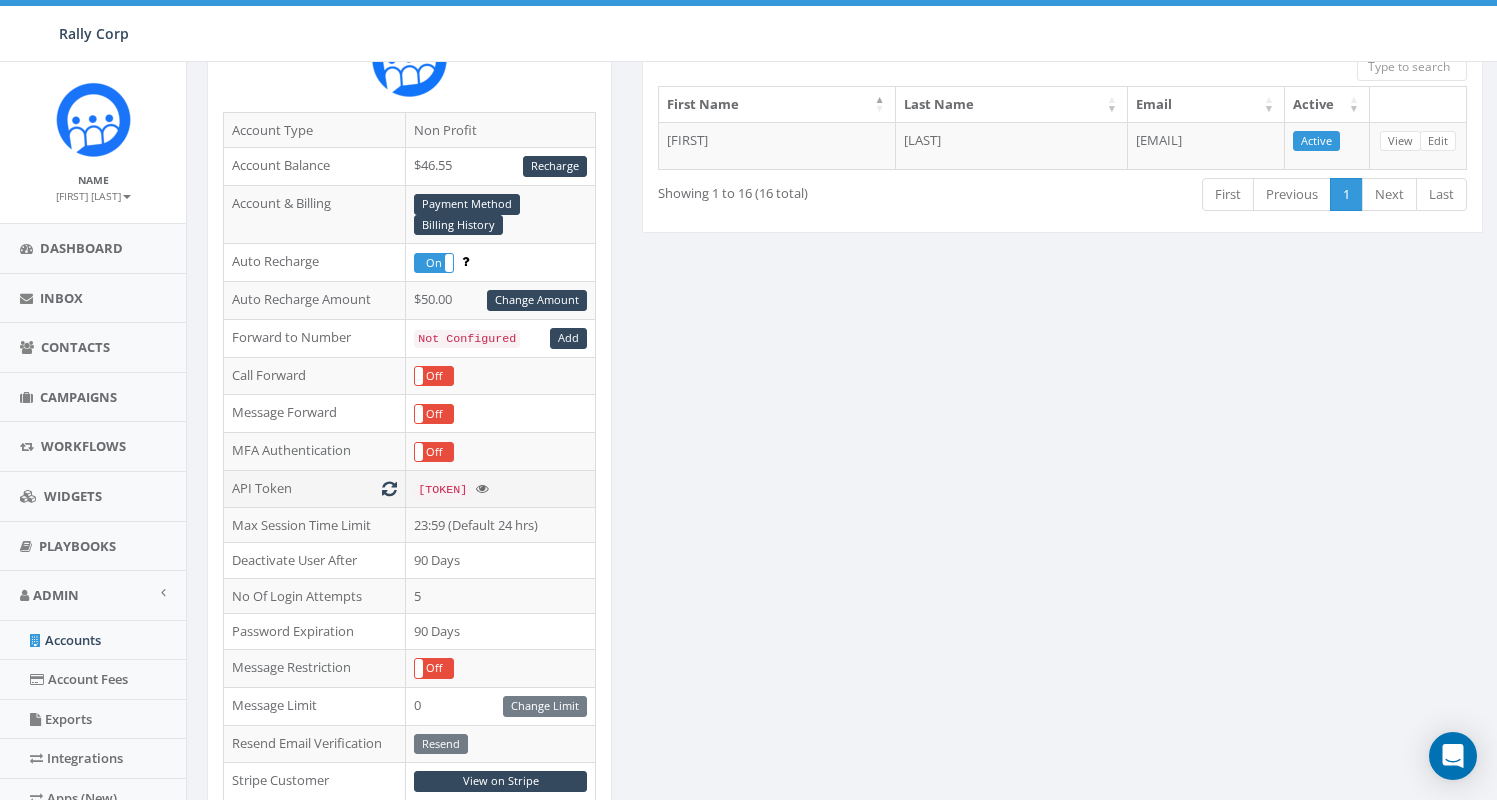 click on "y4YNZtua3GrmW6VoGqeJQTUG" at bounding box center [442, 490] 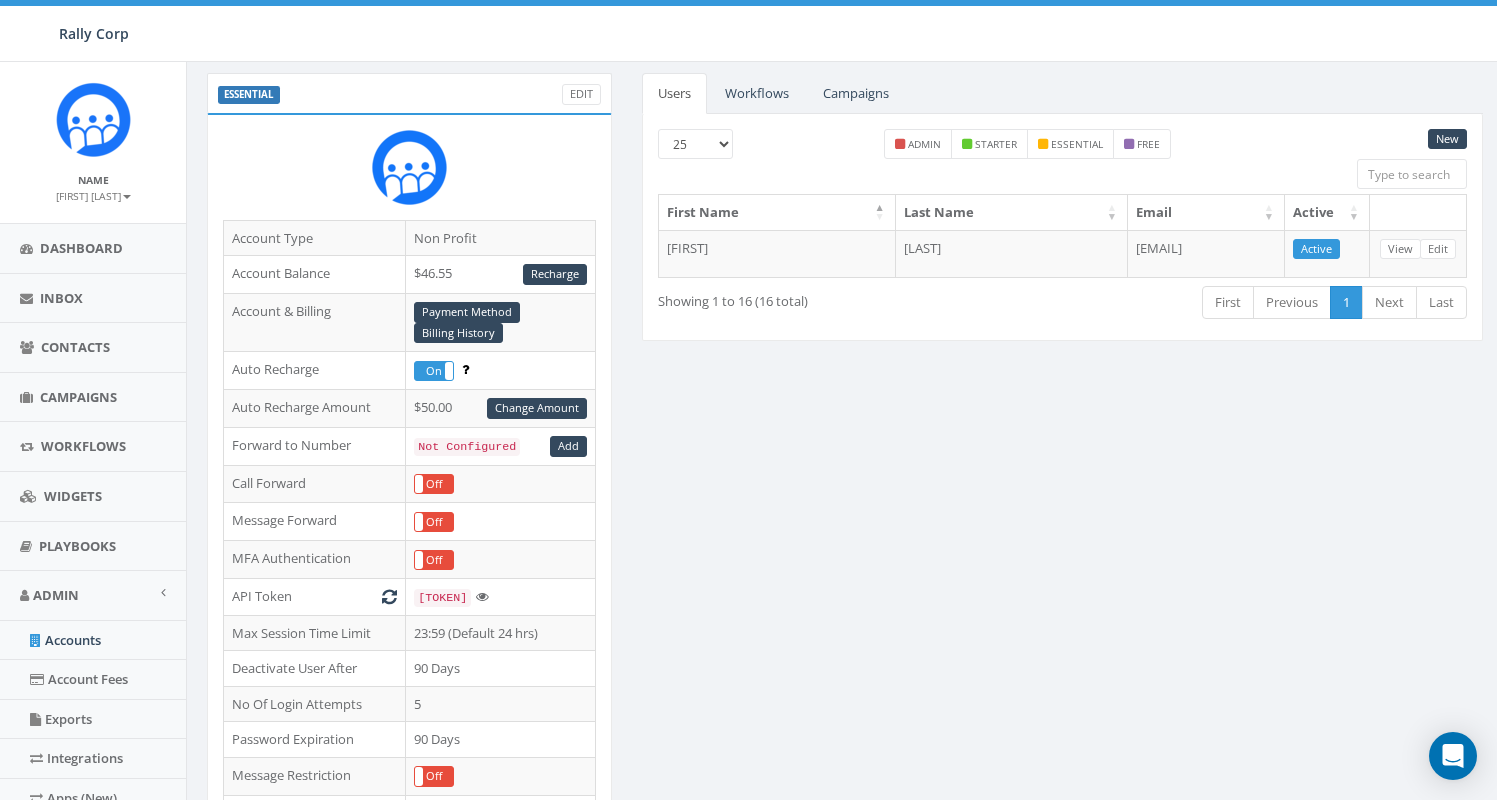 scroll, scrollTop: 0, scrollLeft: 0, axis: both 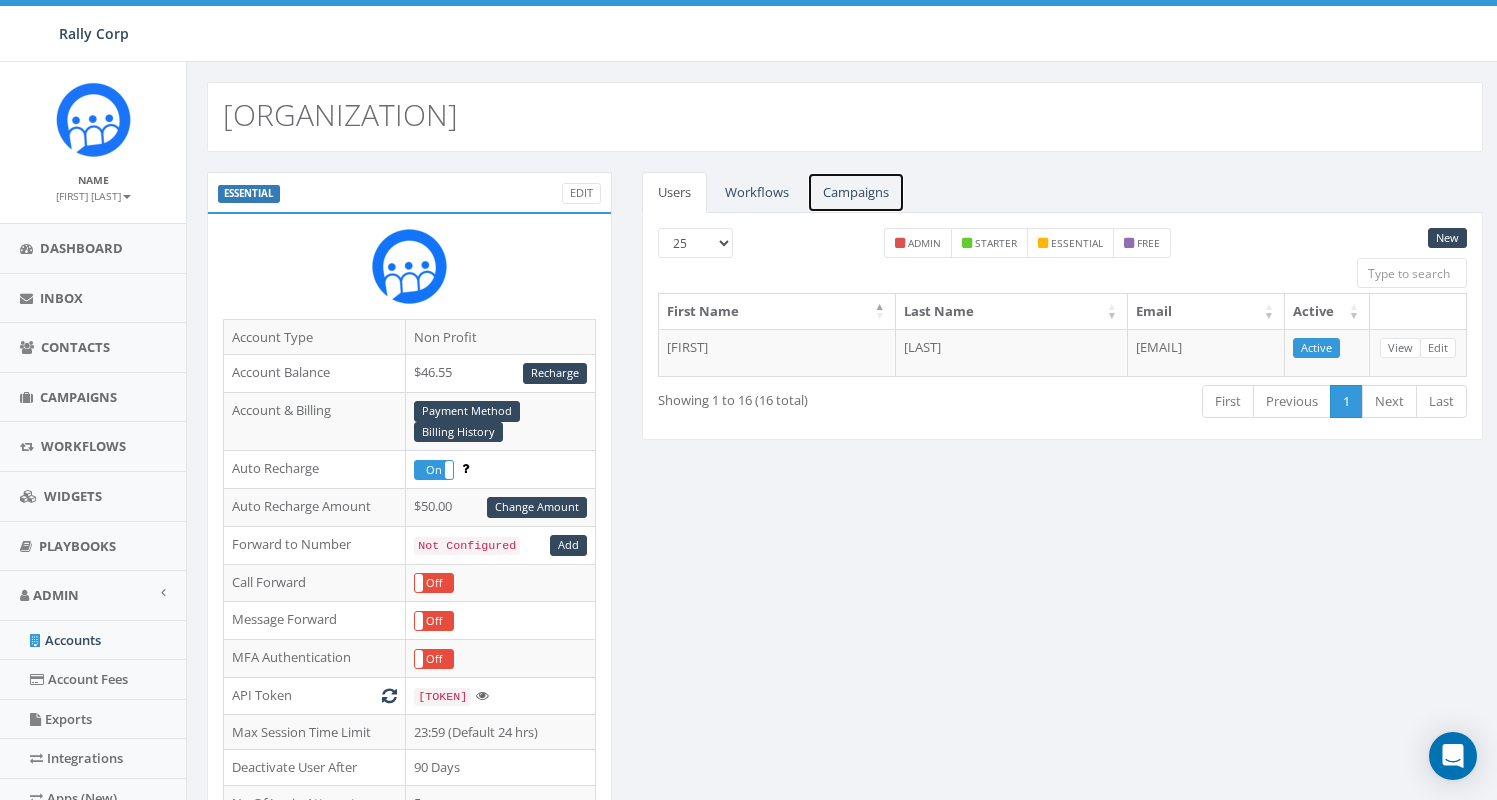 click on "Campaigns" at bounding box center (856, 192) 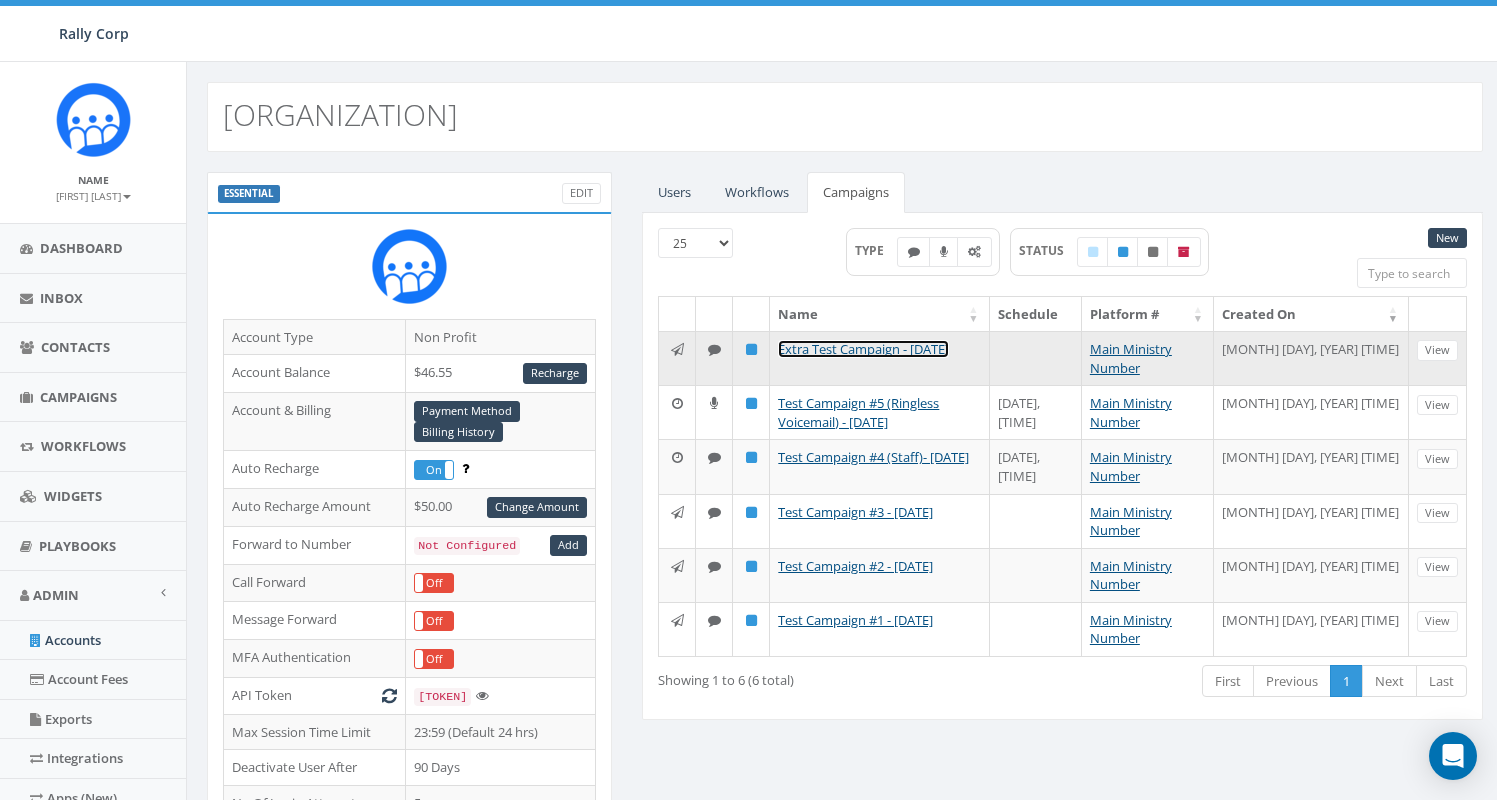 click on "Extra Test Campaign - 05/07/2025" at bounding box center [863, 349] 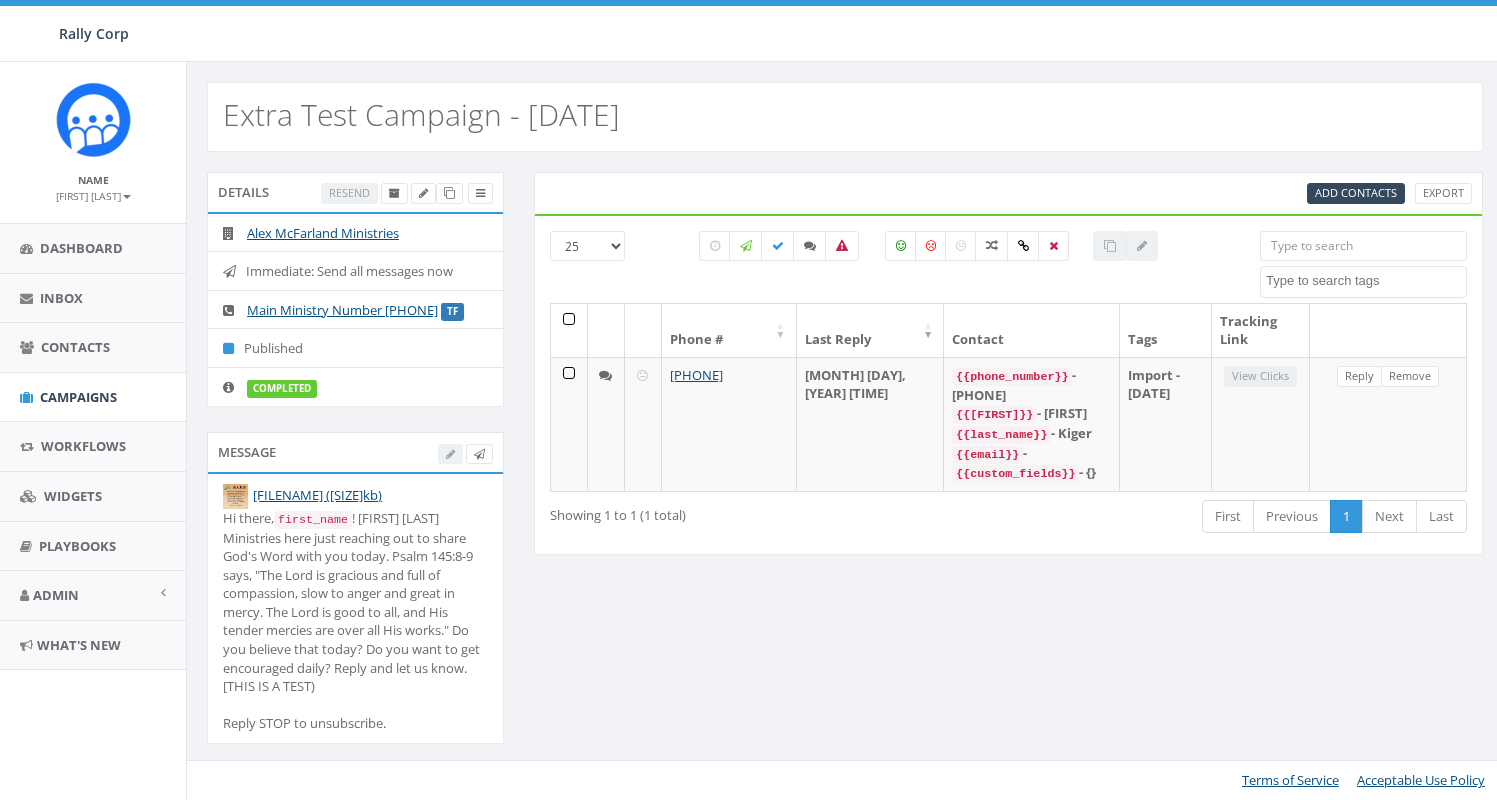 scroll, scrollTop: 4, scrollLeft: 0, axis: vertical 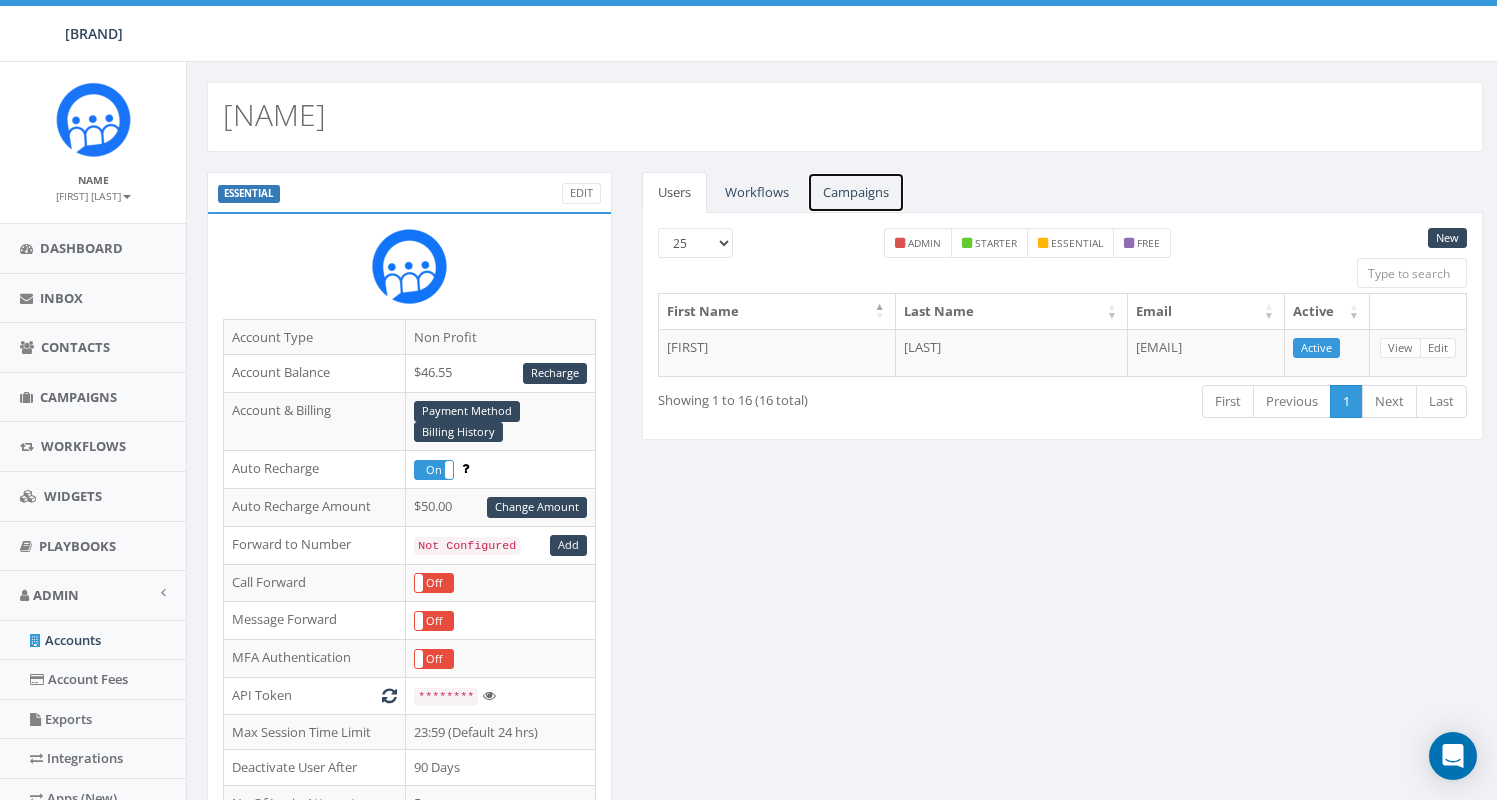 click on "Campaigns" at bounding box center (856, 192) 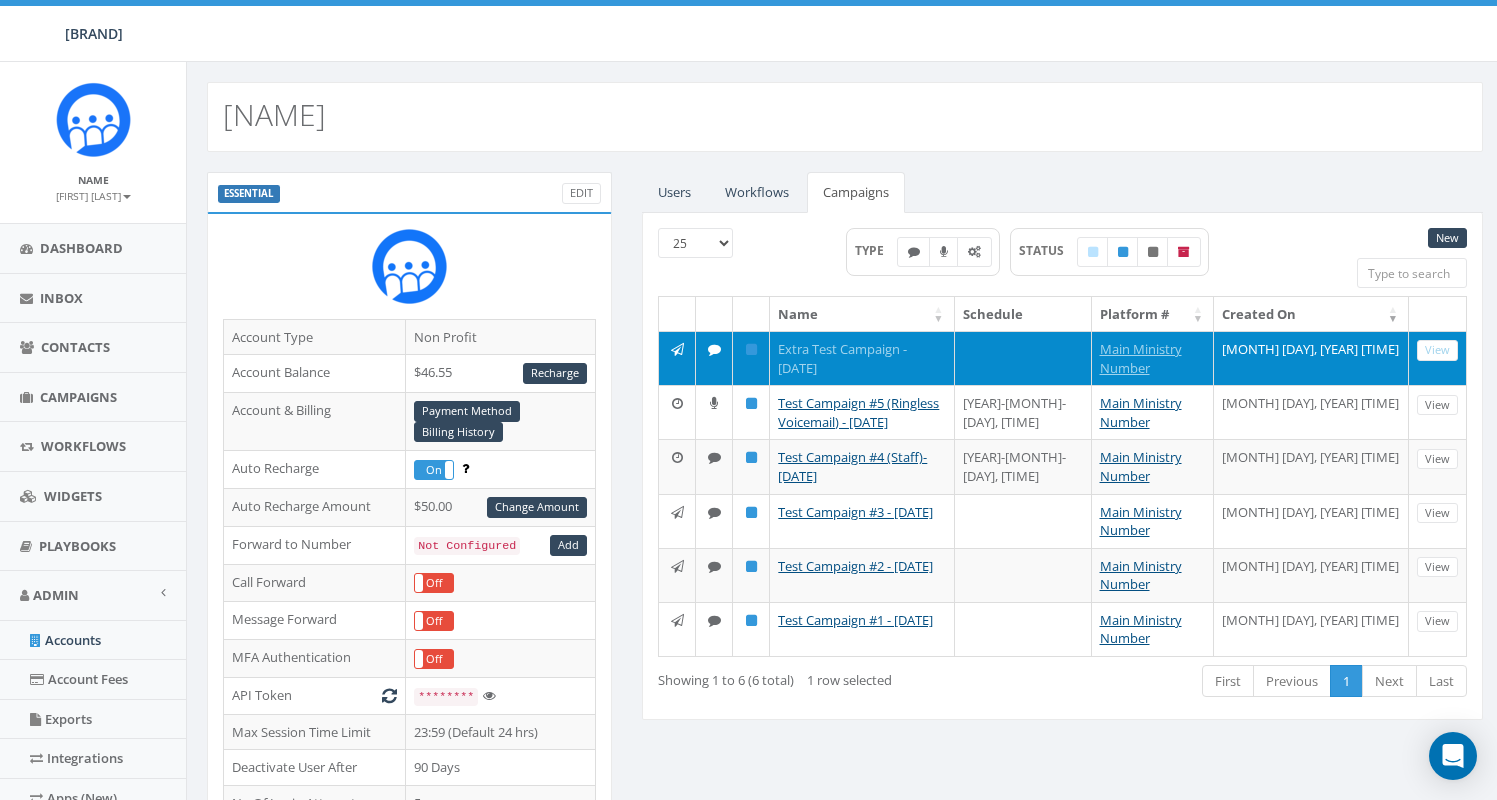 drag, startPoint x: 864, startPoint y: 371, endPoint x: 780, endPoint y: 344, distance: 88.23265 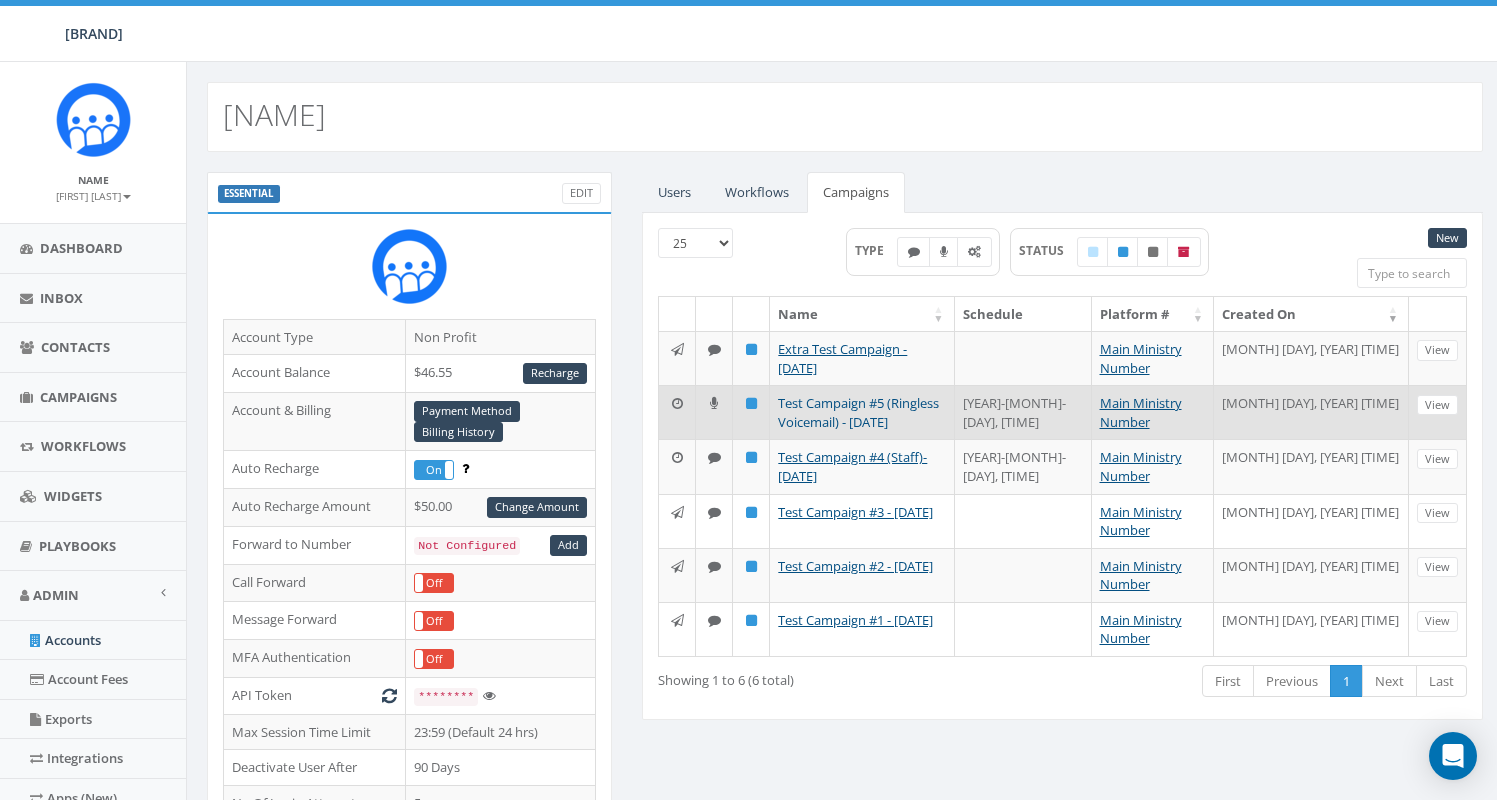 copy on "Extra Test Campaign - 05/07/2025" 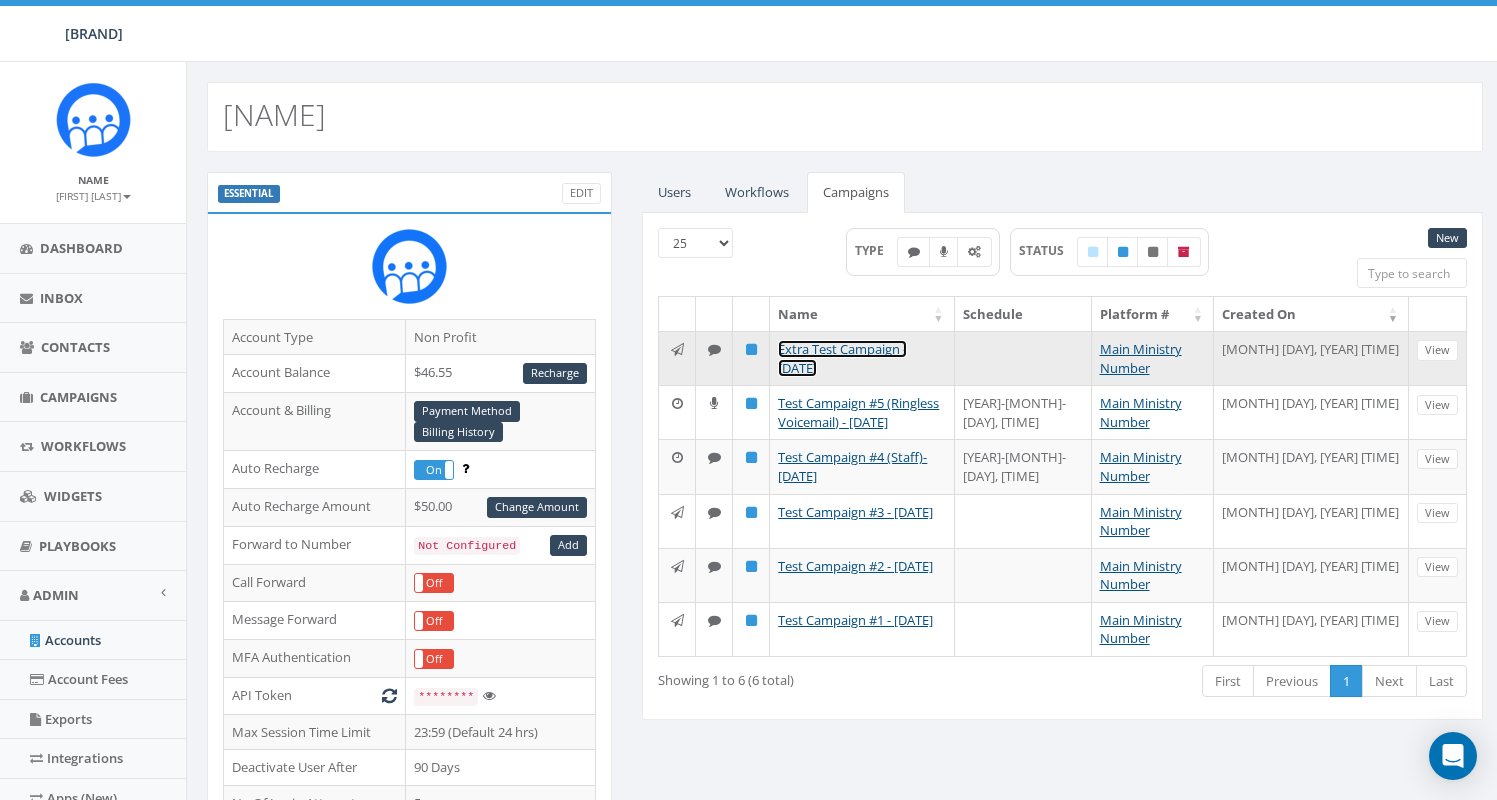 click on "Extra Test Campaign - 05/07/2025" at bounding box center (842, 358) 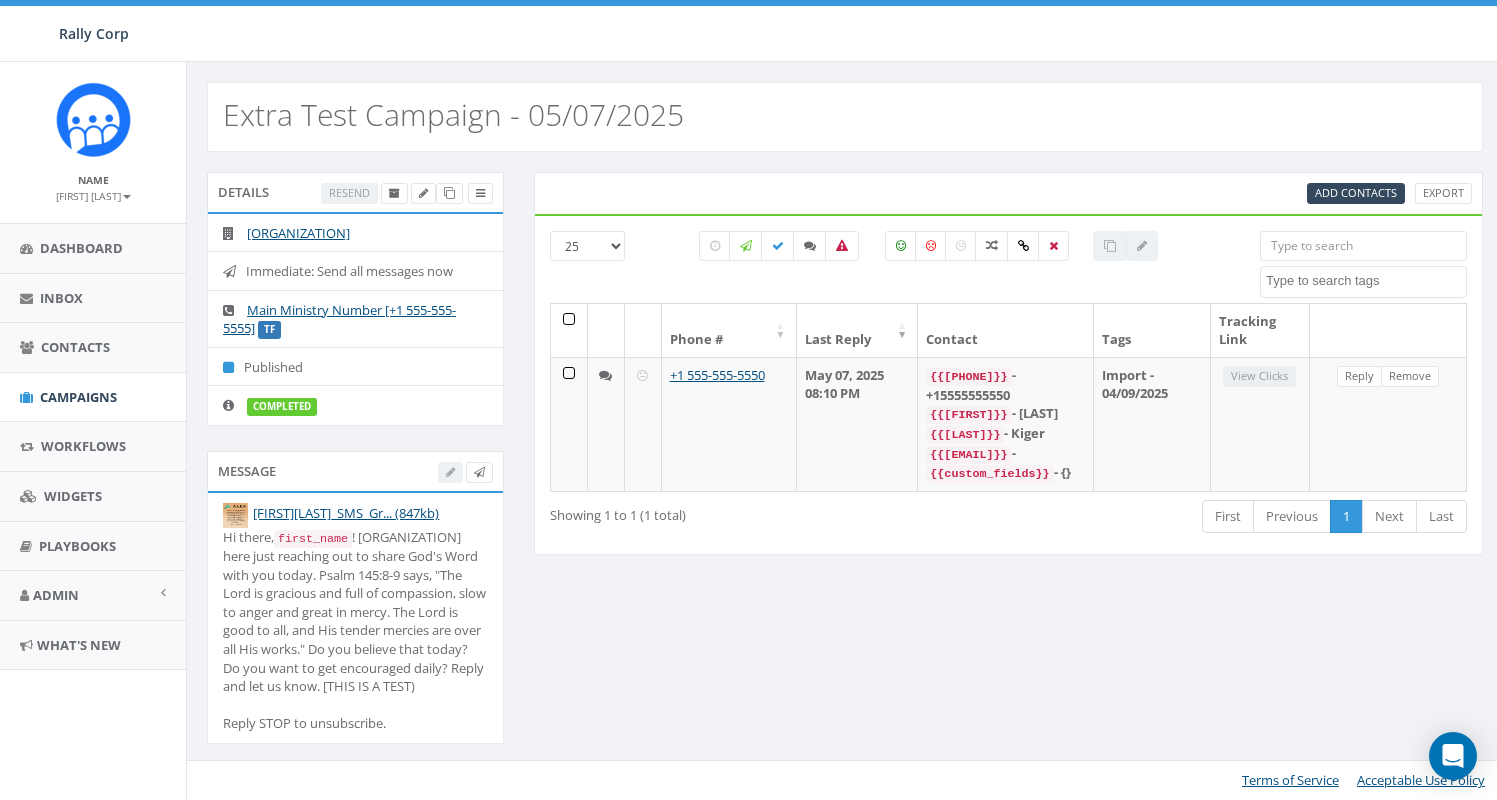 scroll, scrollTop: 0, scrollLeft: 0, axis: both 